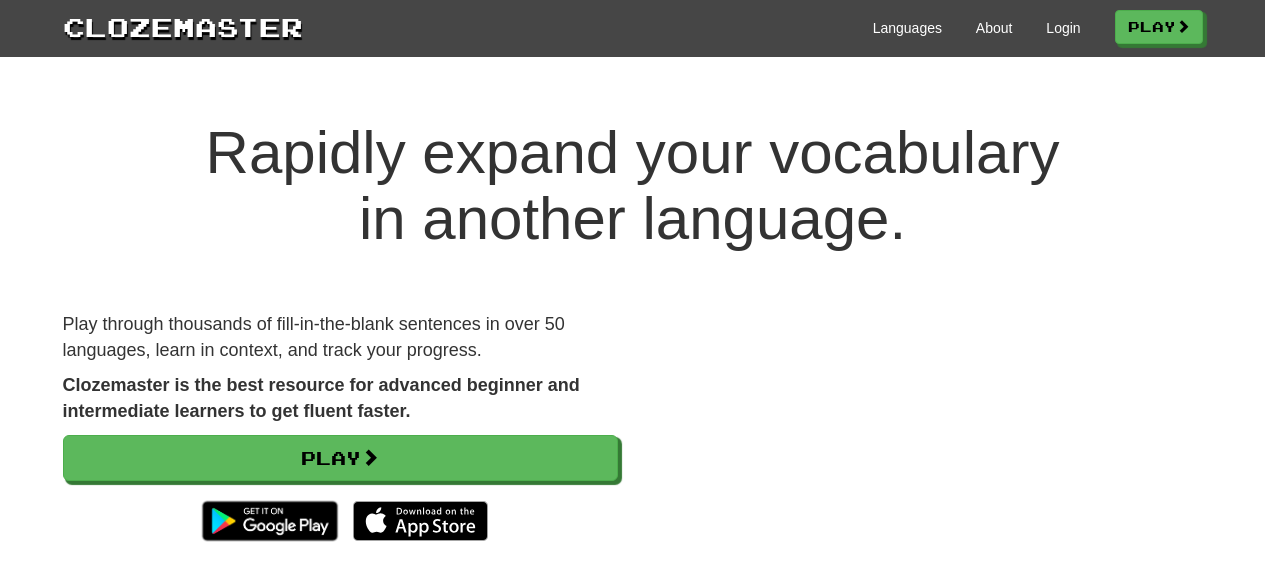 scroll, scrollTop: 0, scrollLeft: 0, axis: both 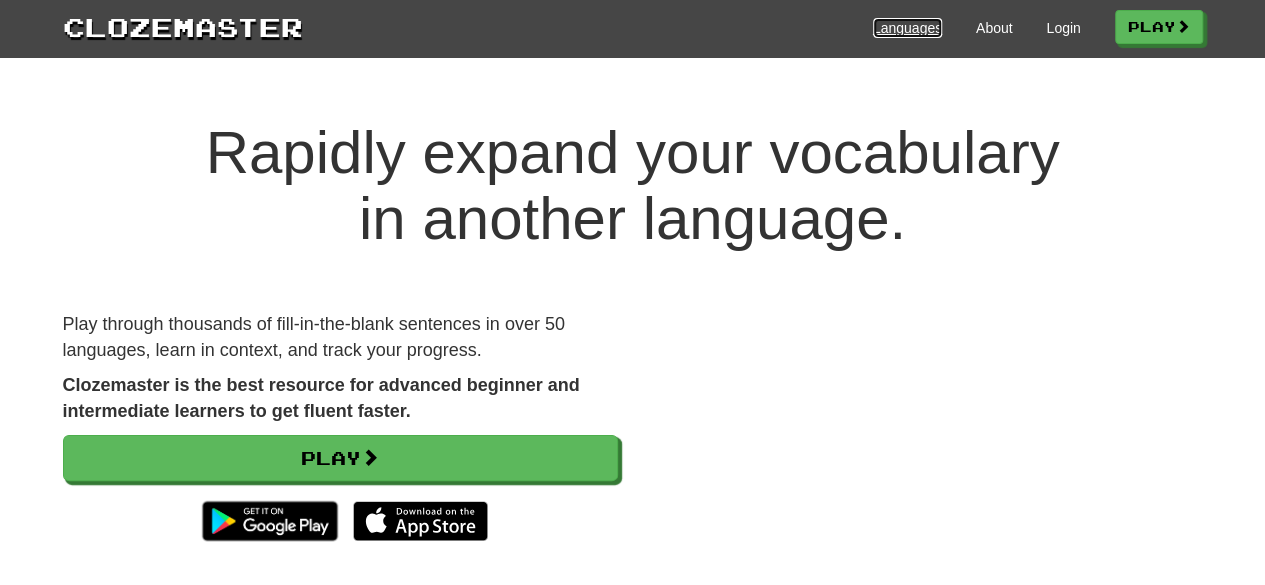 click on "Languages" at bounding box center (907, 28) 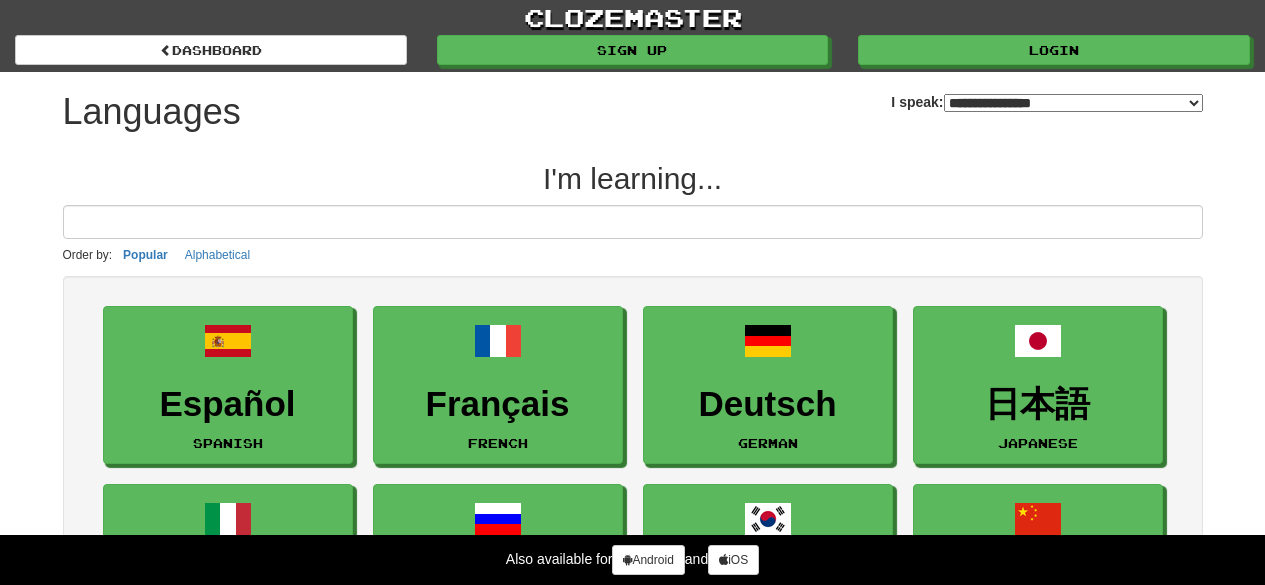 select on "*******" 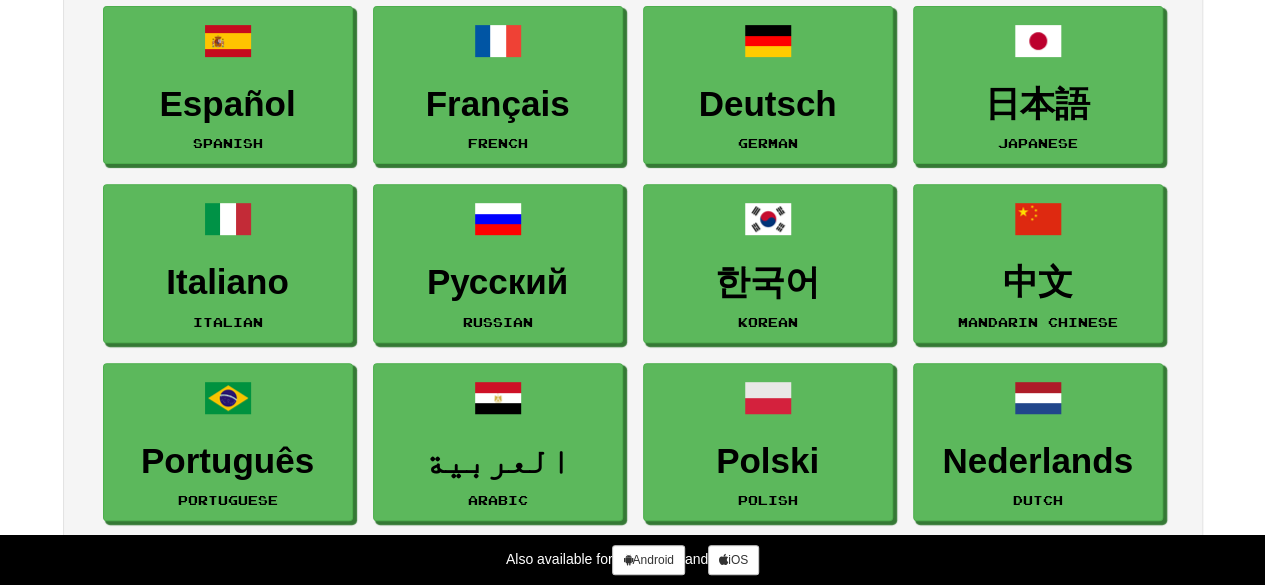 scroll, scrollTop: 500, scrollLeft: 0, axis: vertical 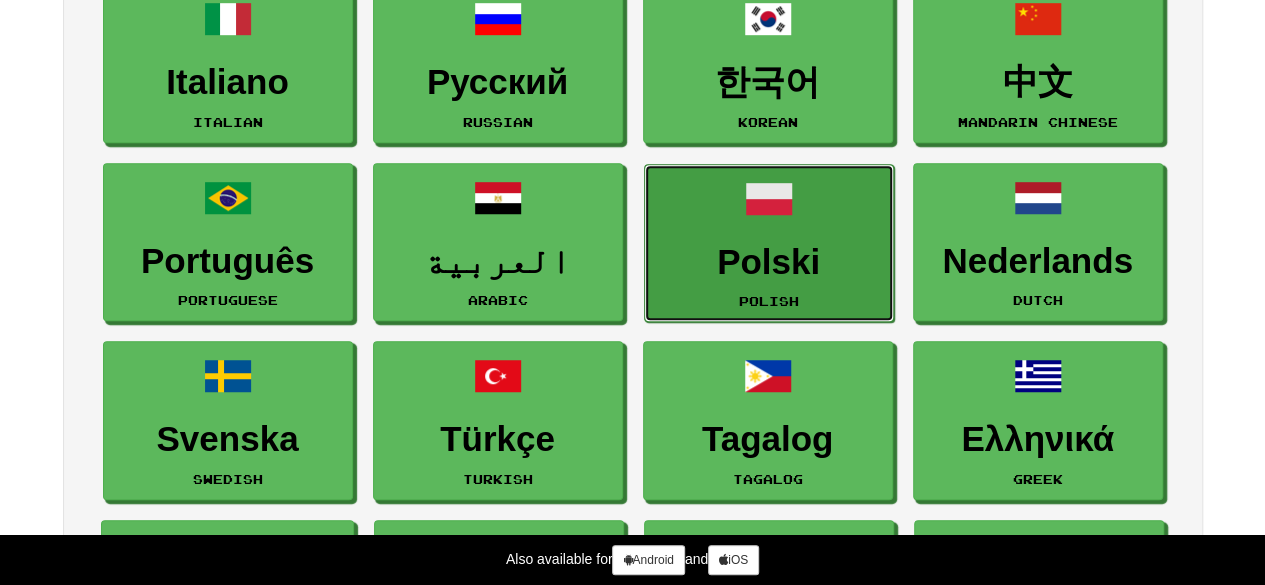 click on "Polski Polish" at bounding box center (769, 243) 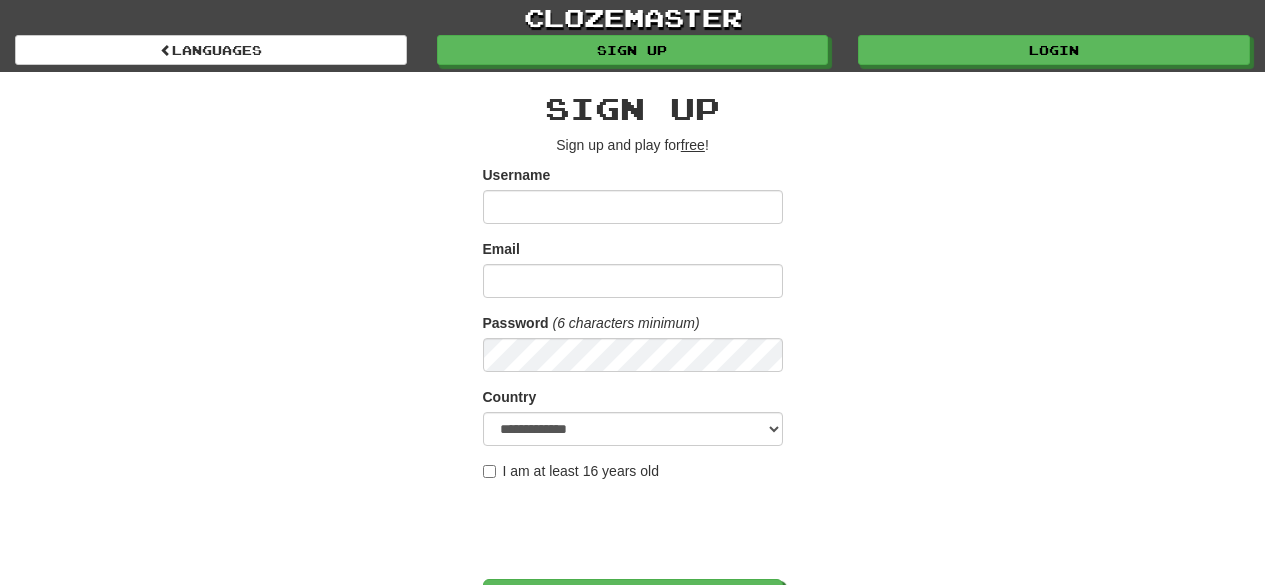 scroll, scrollTop: 0, scrollLeft: 0, axis: both 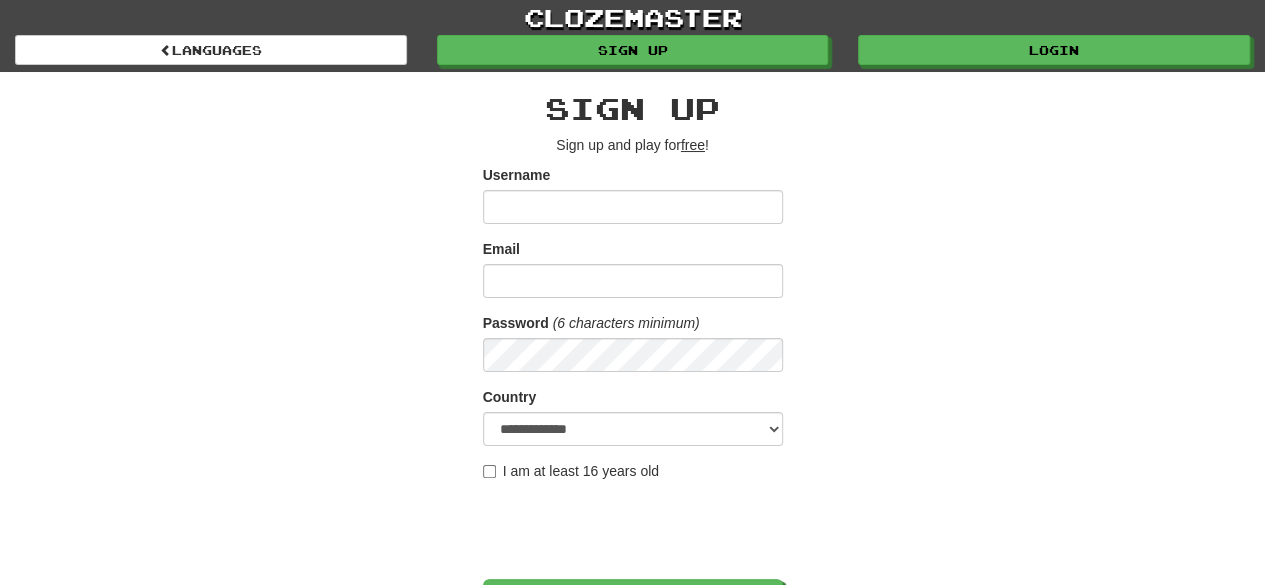 click on "Username" at bounding box center (633, 207) 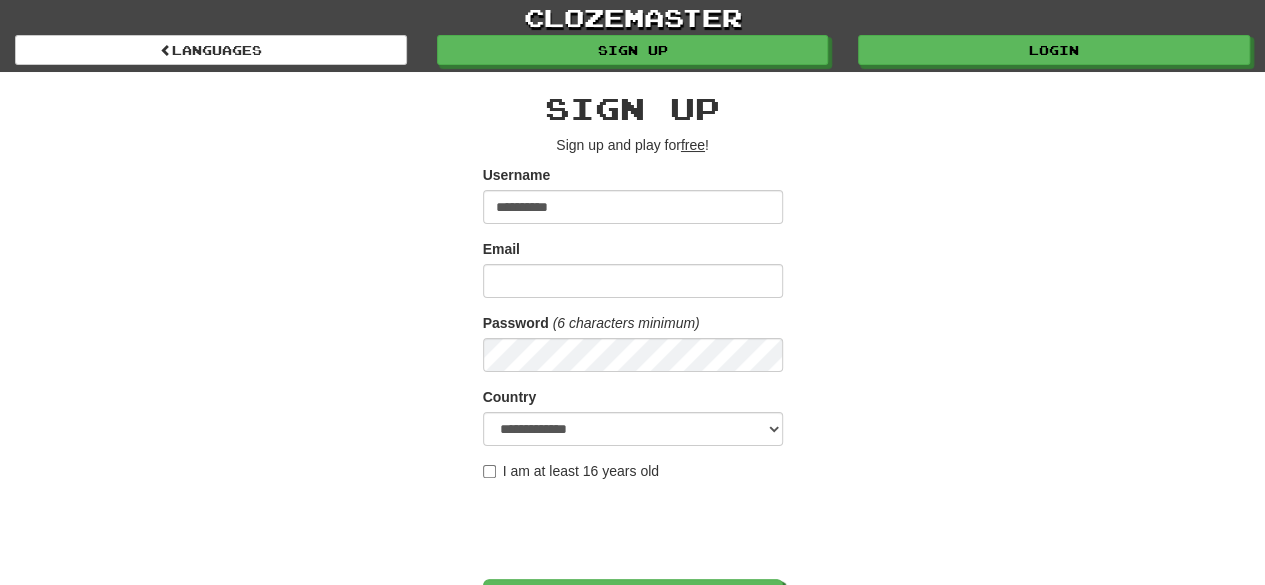 click on "**********" at bounding box center (633, 207) 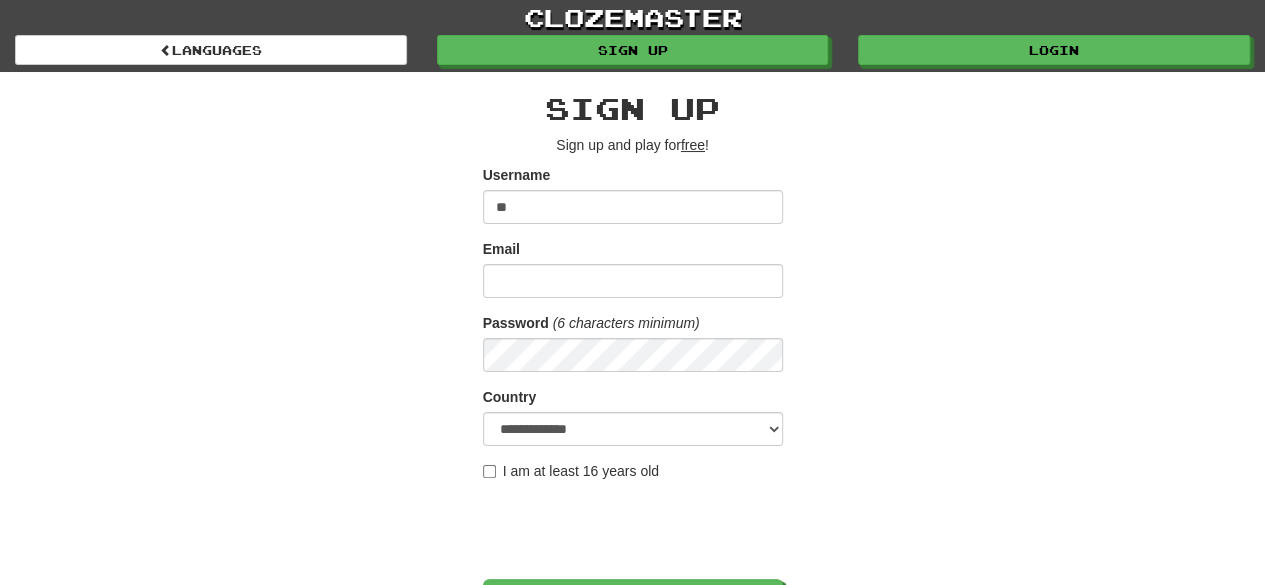 type on "*" 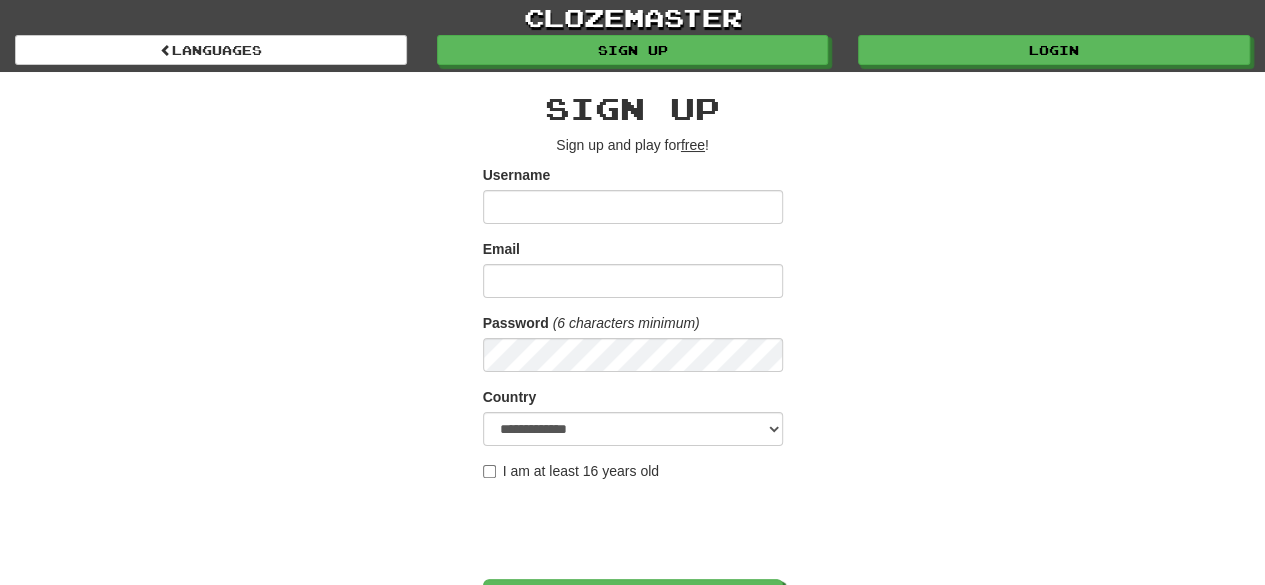 click on "Username" at bounding box center [633, 207] 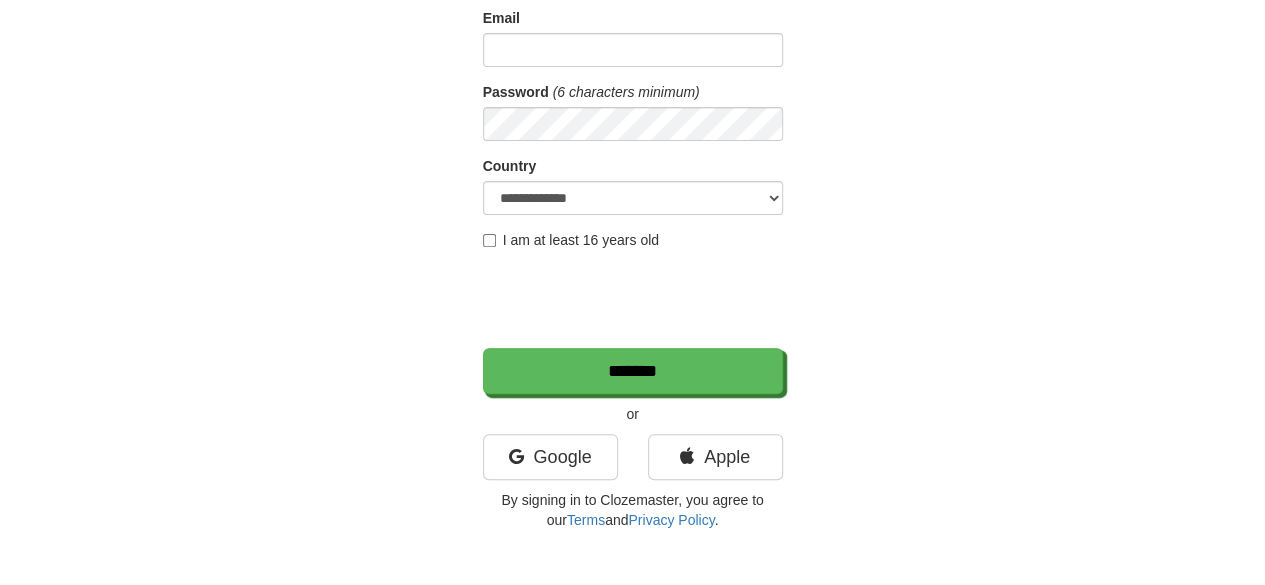 scroll, scrollTop: 0, scrollLeft: 0, axis: both 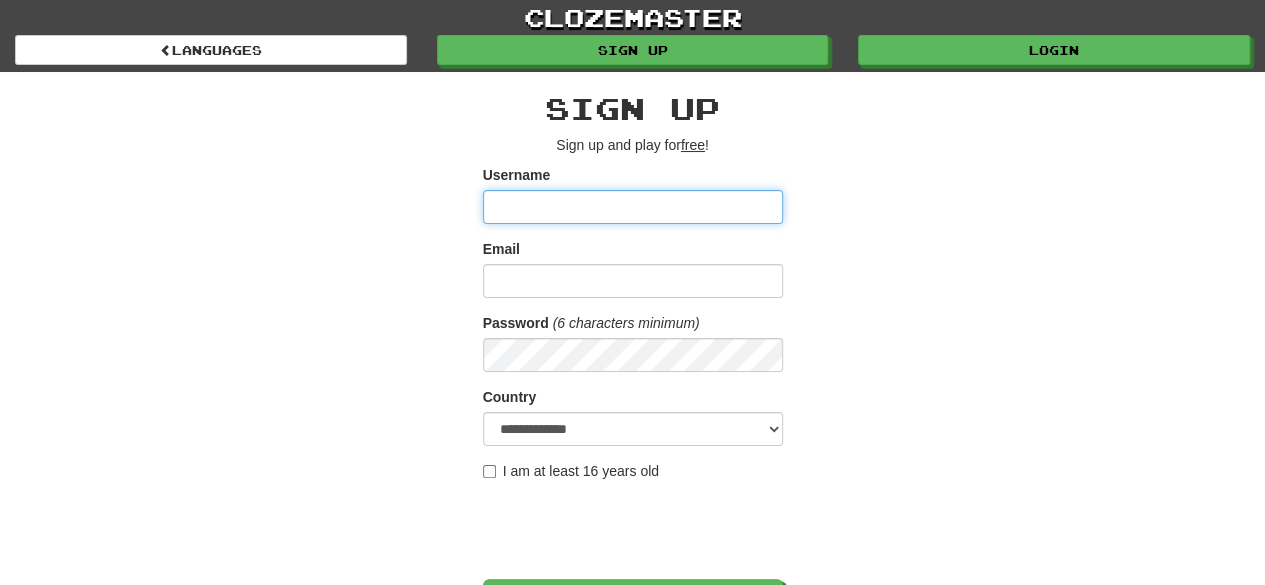 click on "Username" at bounding box center [633, 207] 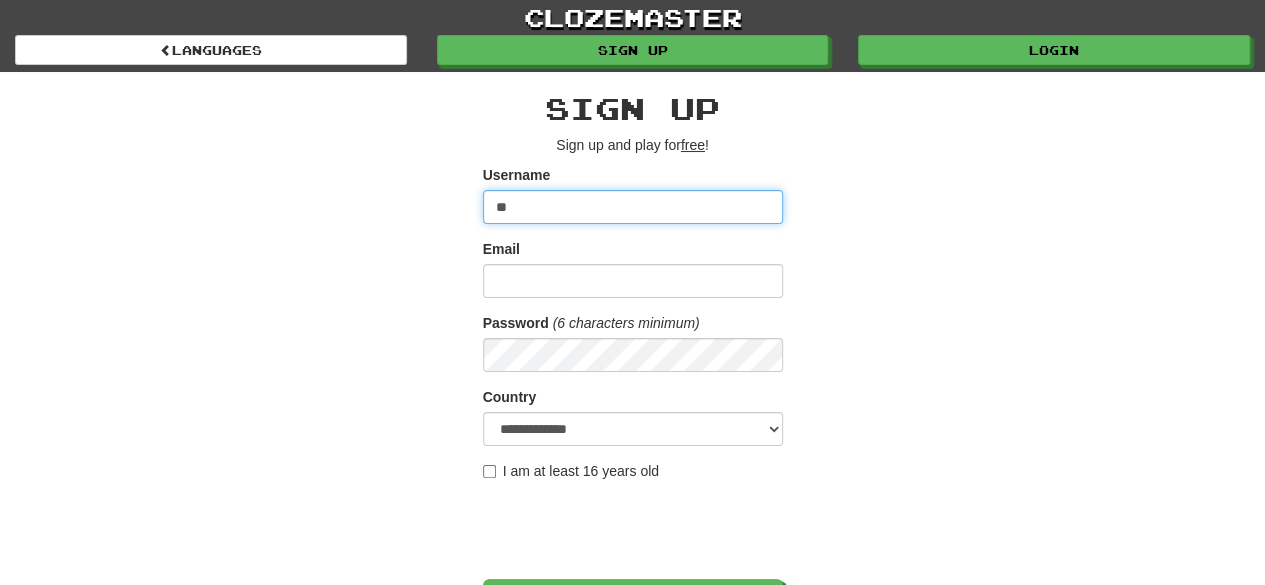 type on "*" 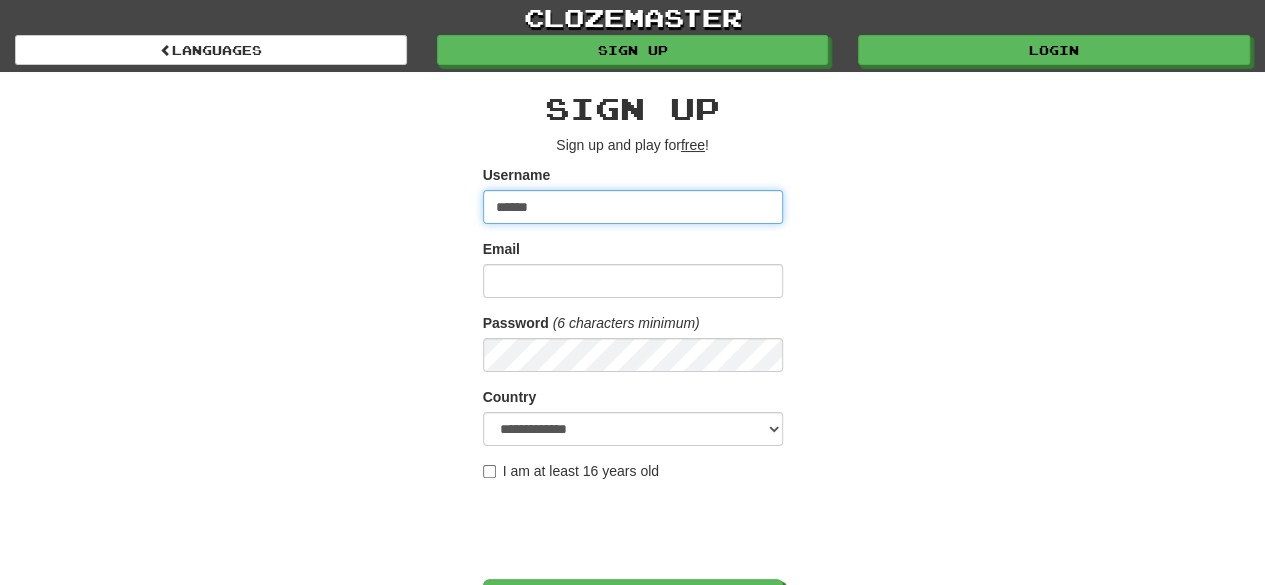 type on "******" 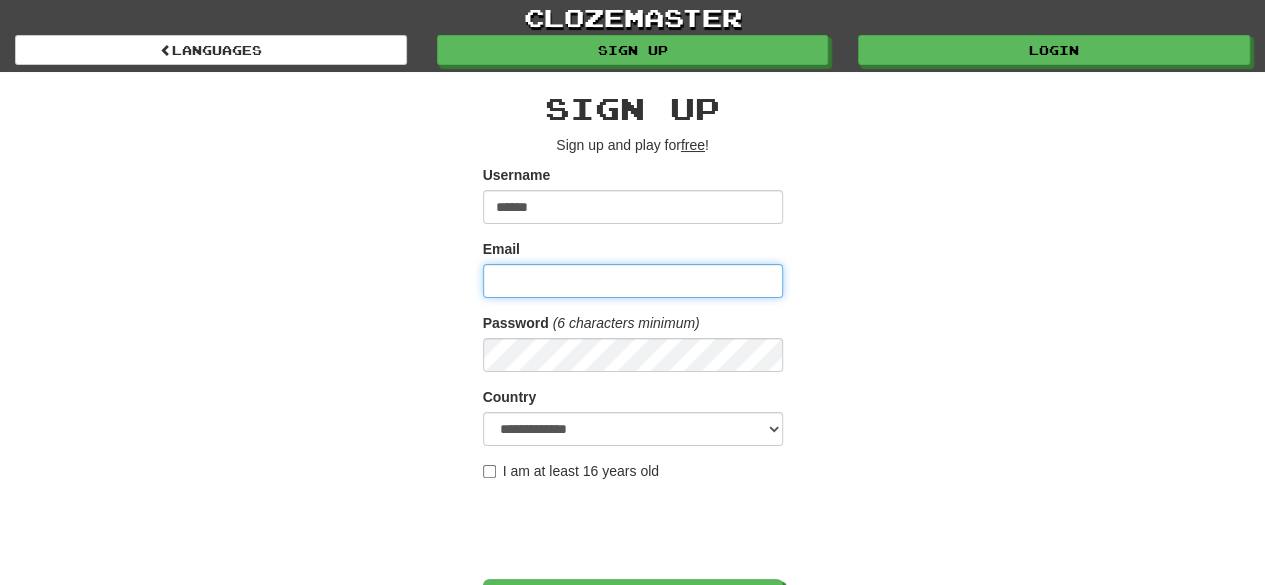 click on "Email" at bounding box center [633, 281] 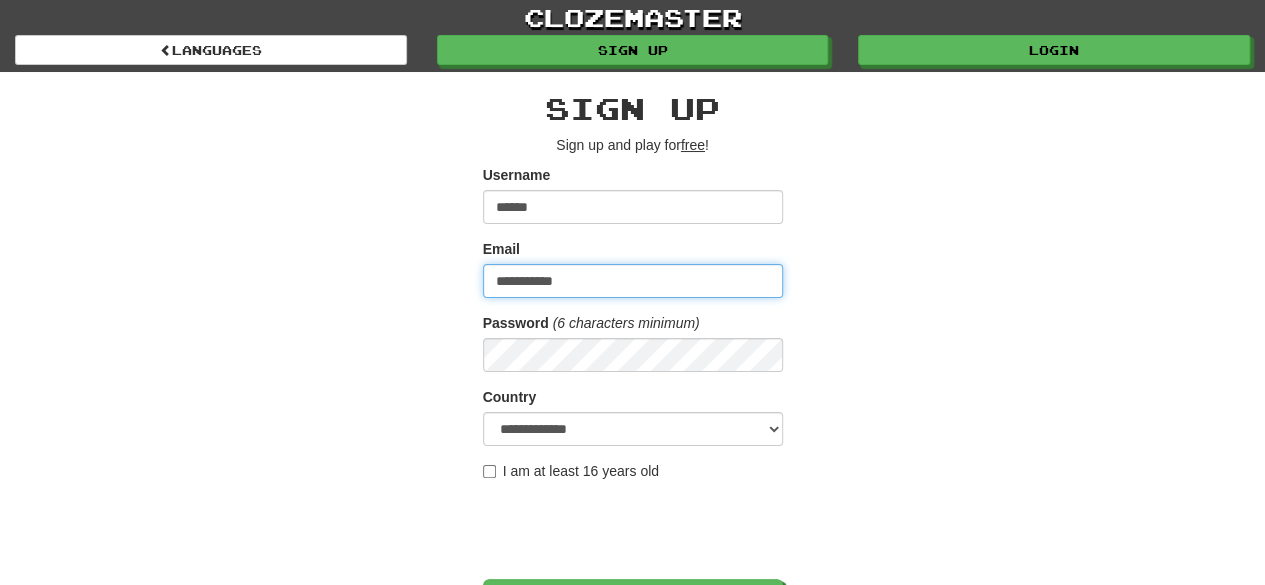 type on "**********" 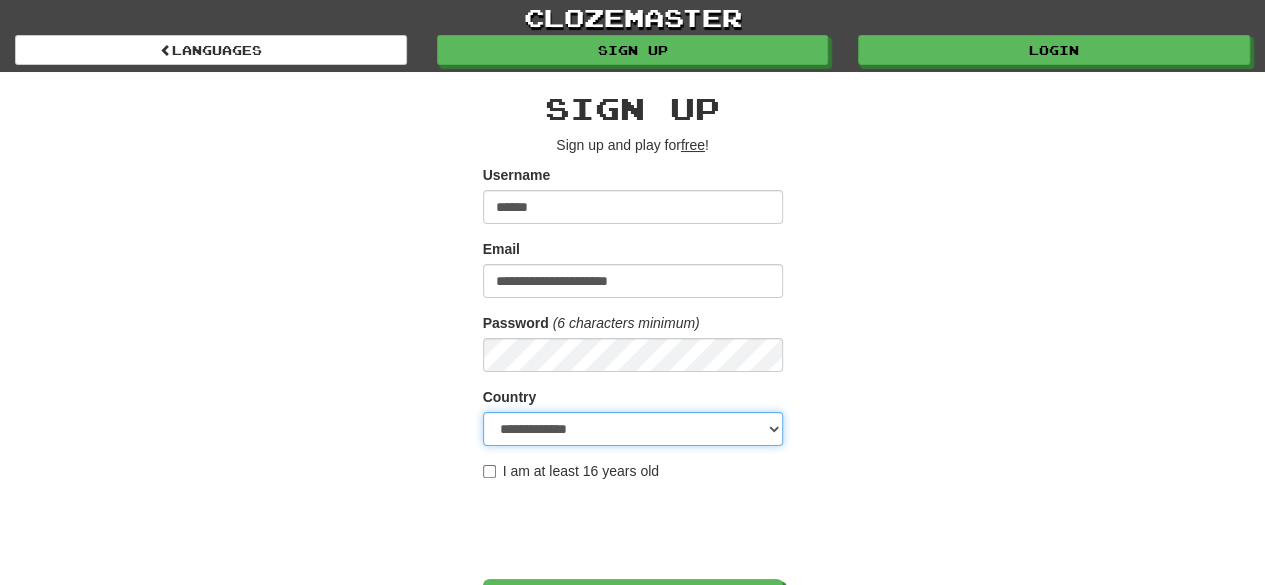 click on "**********" at bounding box center (633, 429) 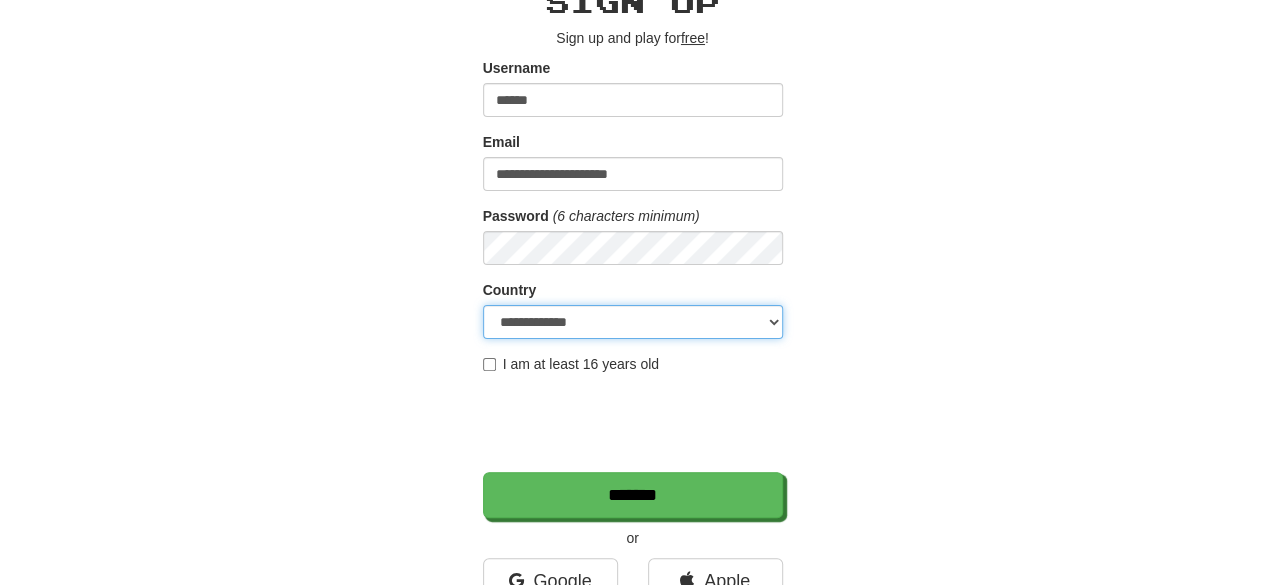 scroll, scrollTop: 200, scrollLeft: 0, axis: vertical 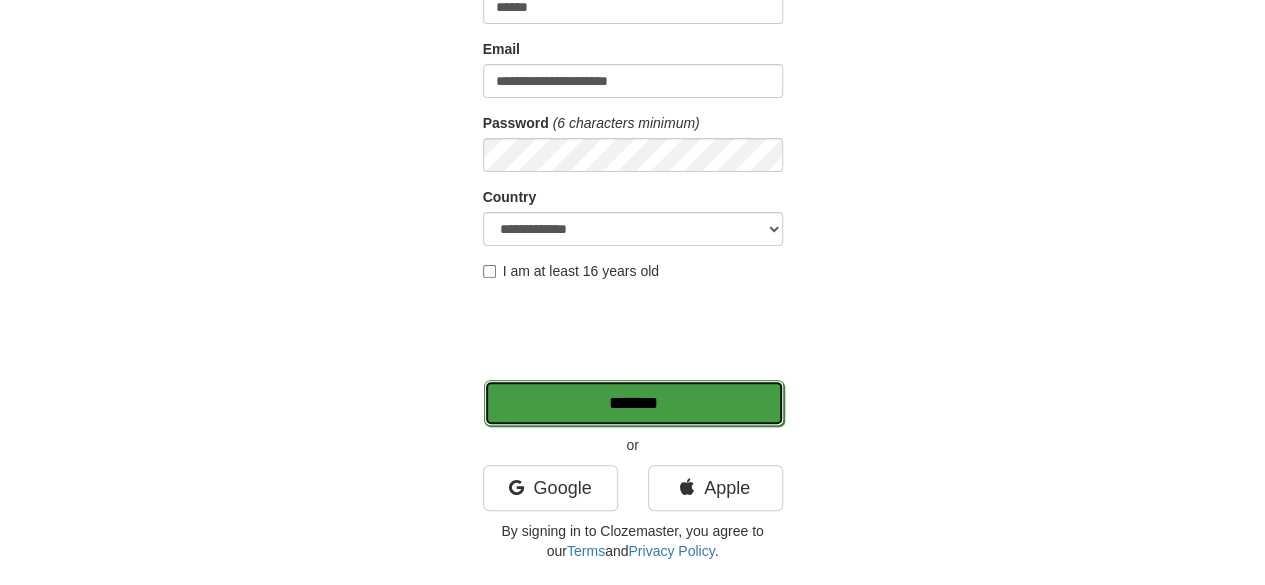 click on "*******" at bounding box center (634, 403) 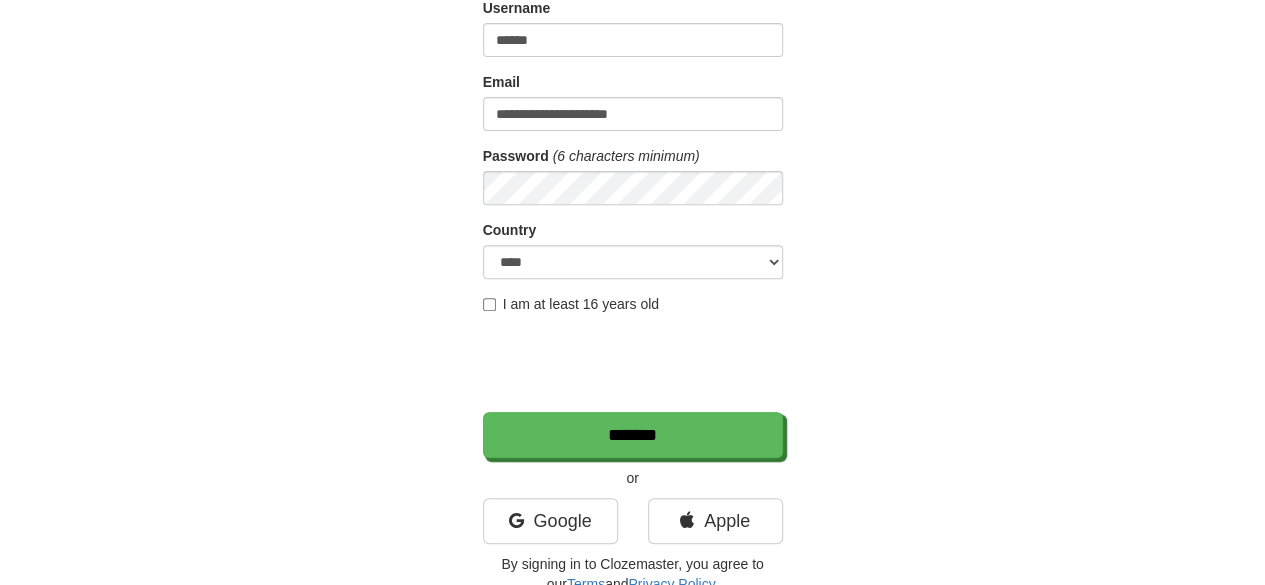 scroll, scrollTop: 200, scrollLeft: 0, axis: vertical 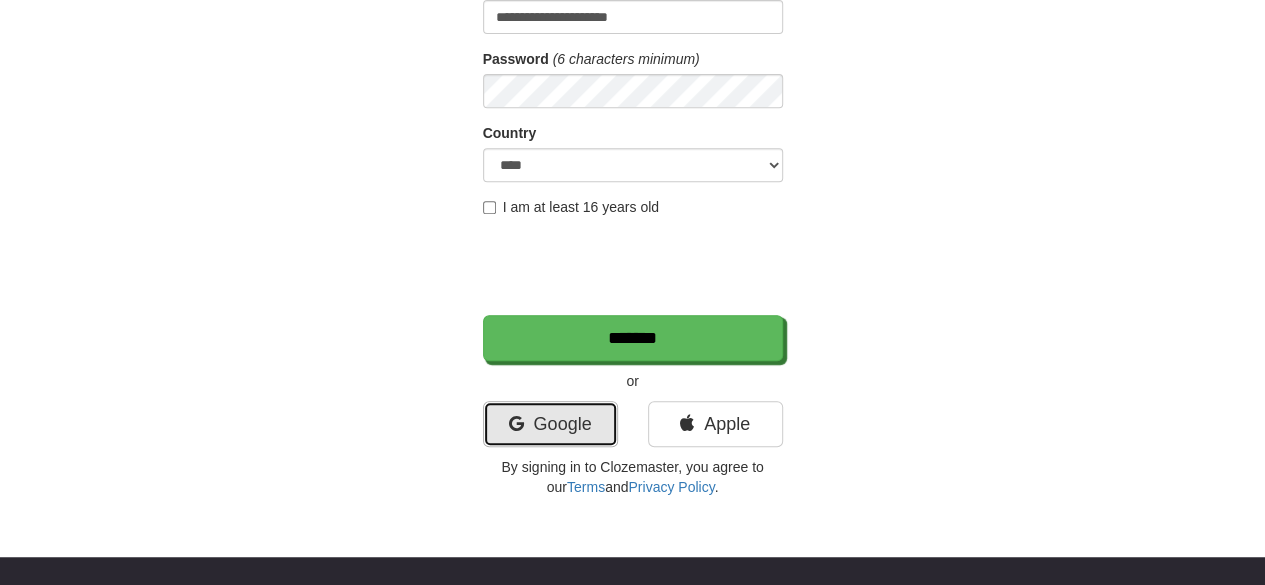 click on "Google" at bounding box center (550, 424) 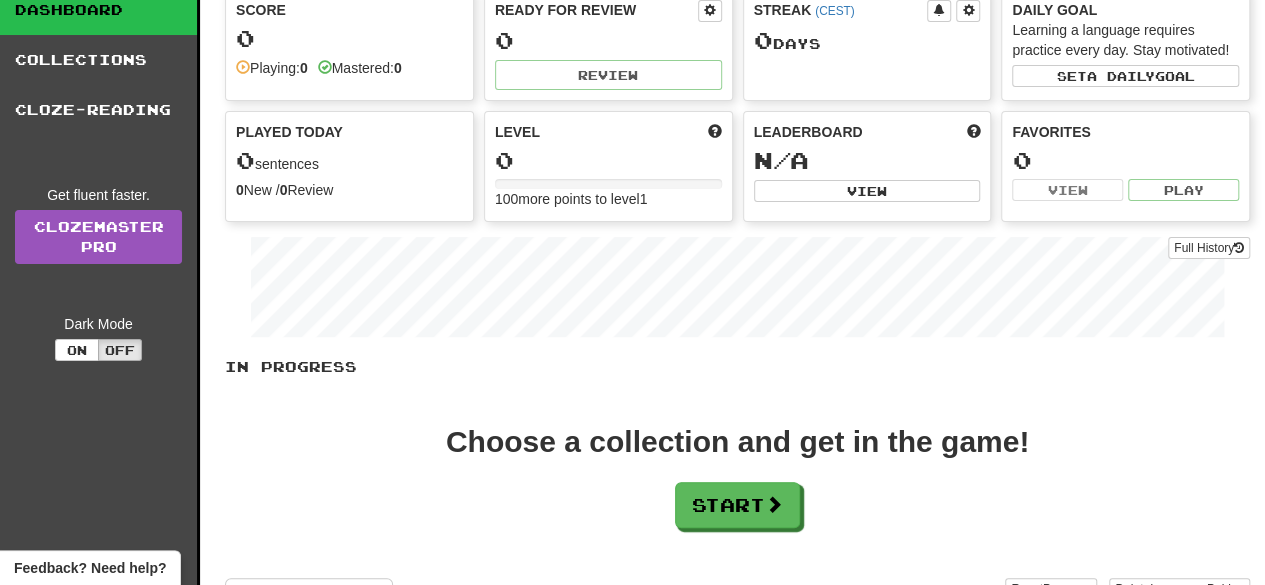 scroll, scrollTop: 200, scrollLeft: 0, axis: vertical 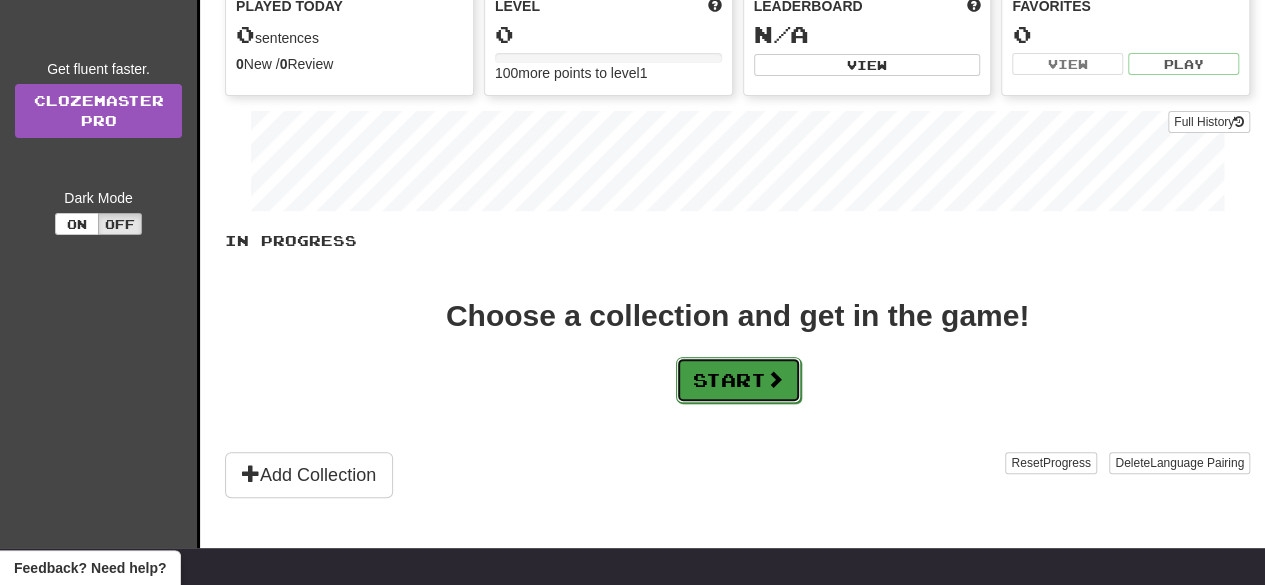 click at bounding box center [775, 379] 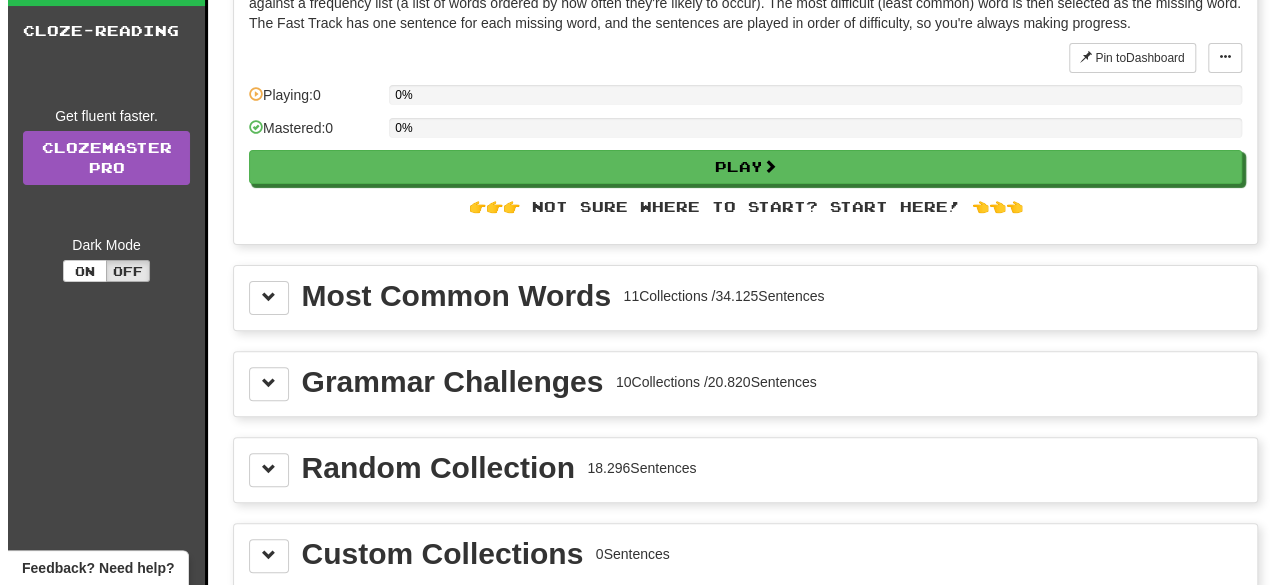 scroll, scrollTop: 200, scrollLeft: 0, axis: vertical 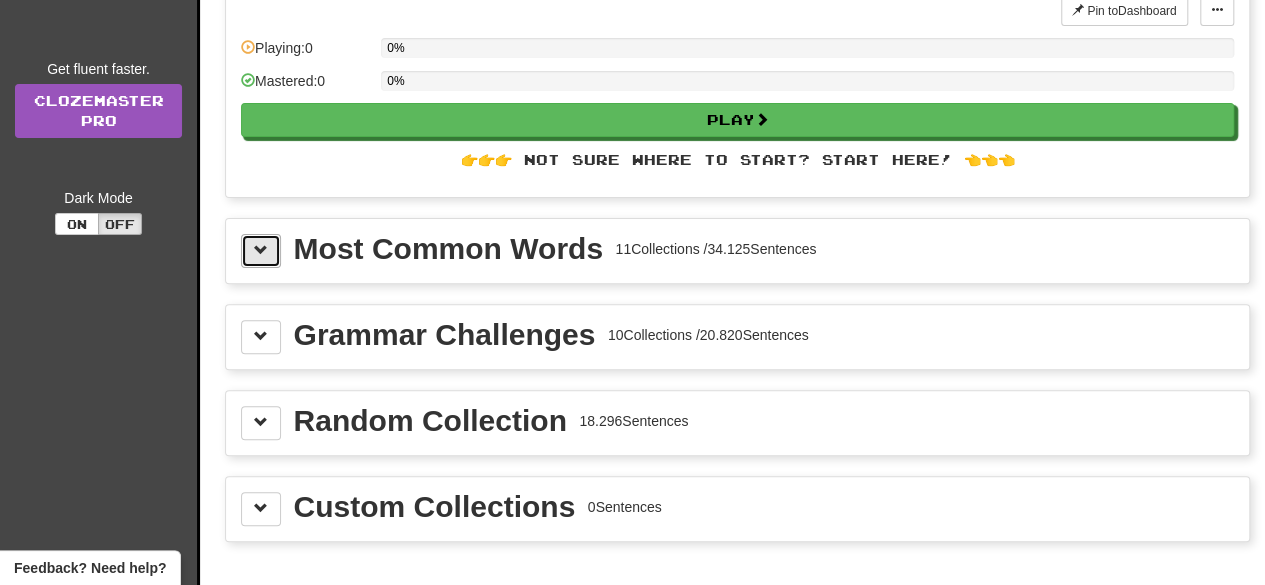 click at bounding box center (261, 251) 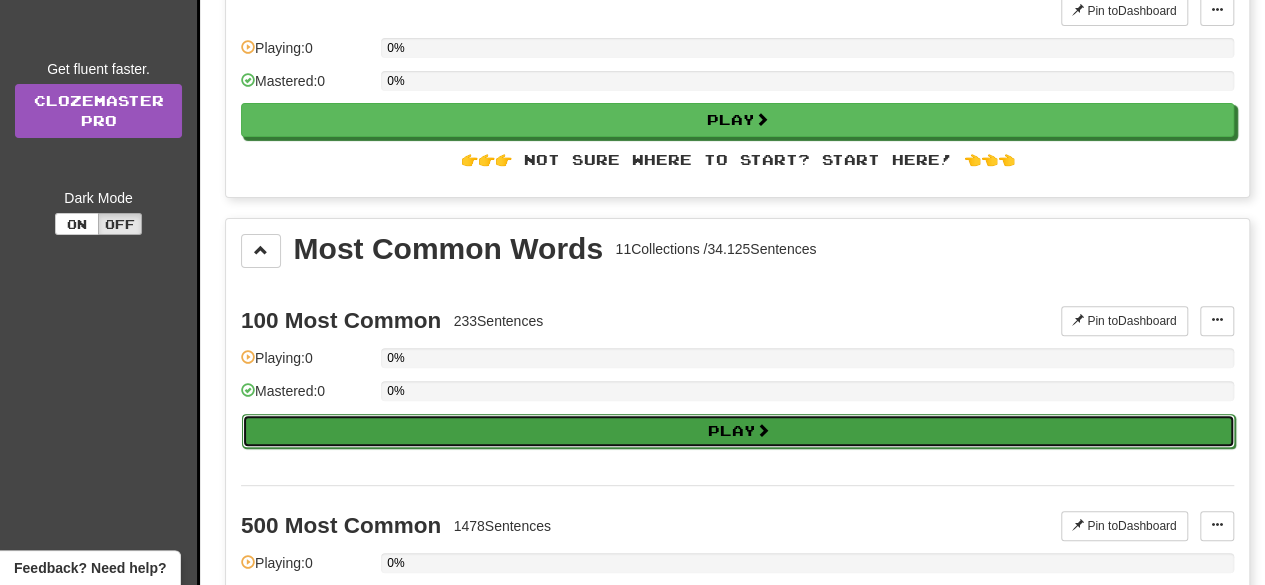 click on "Play" at bounding box center [738, 431] 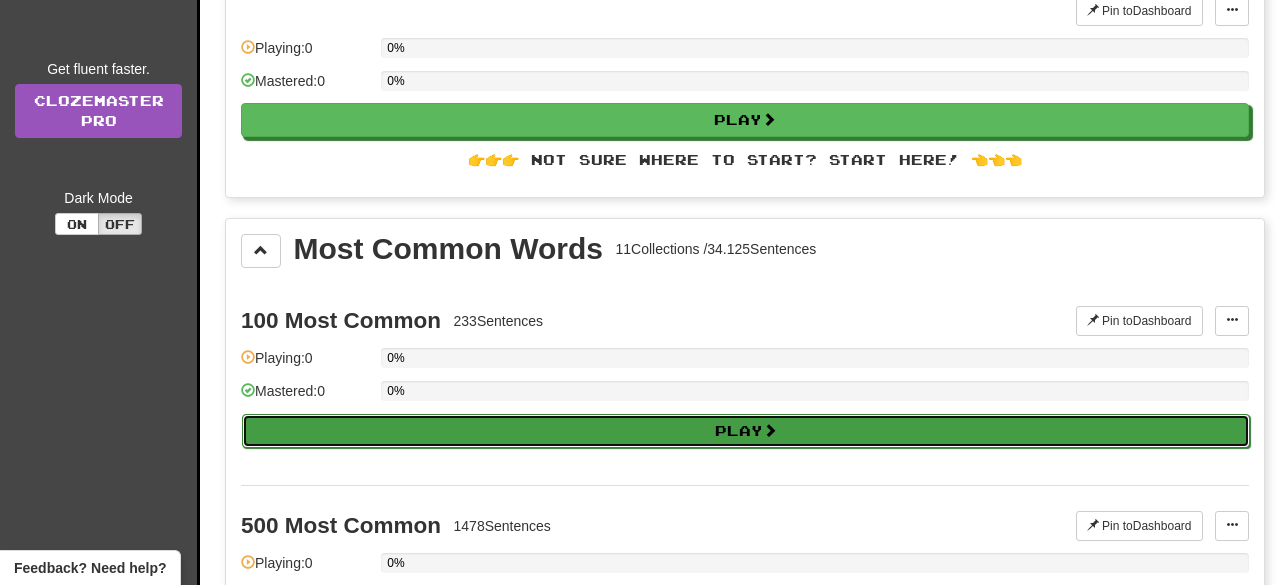 select on "**" 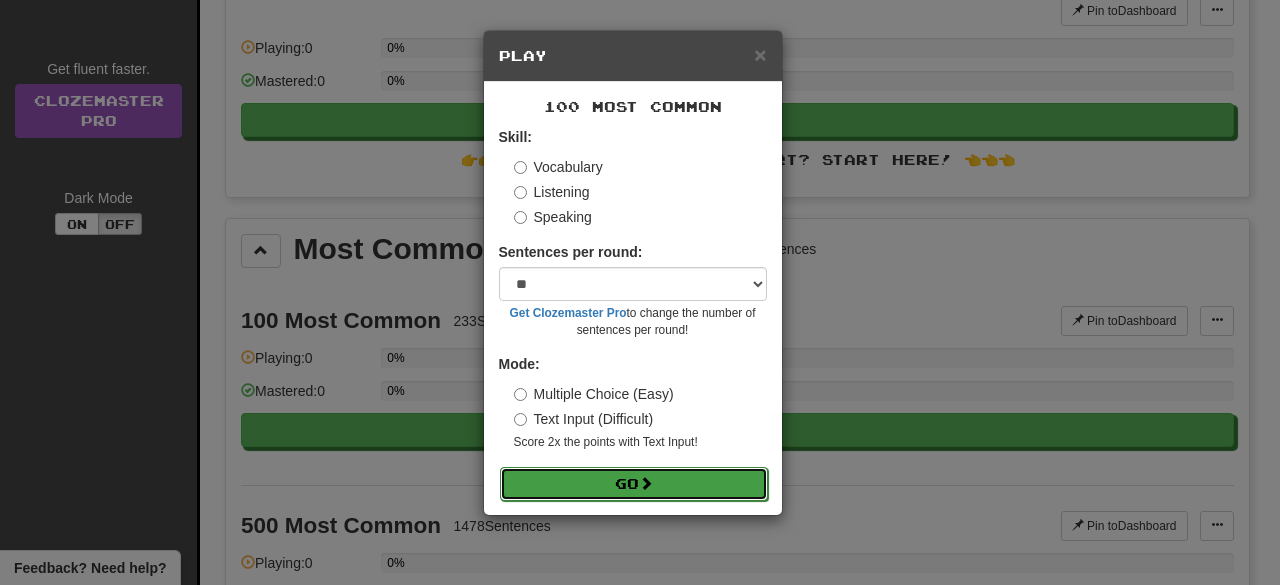 click on "Go" at bounding box center (634, 484) 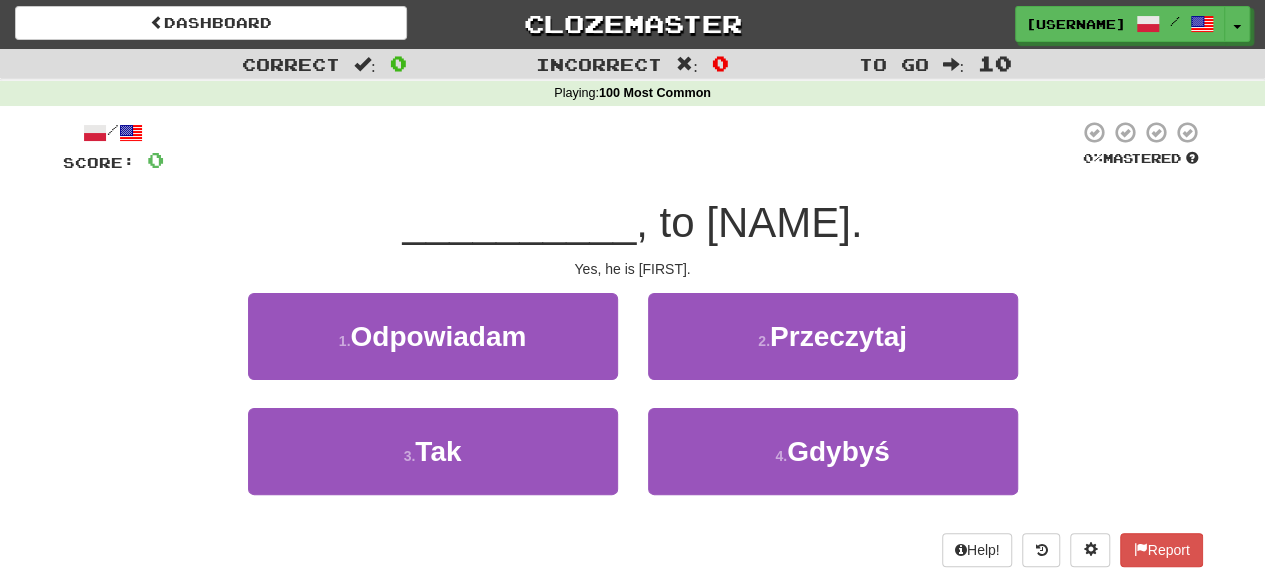 scroll, scrollTop: 0, scrollLeft: 0, axis: both 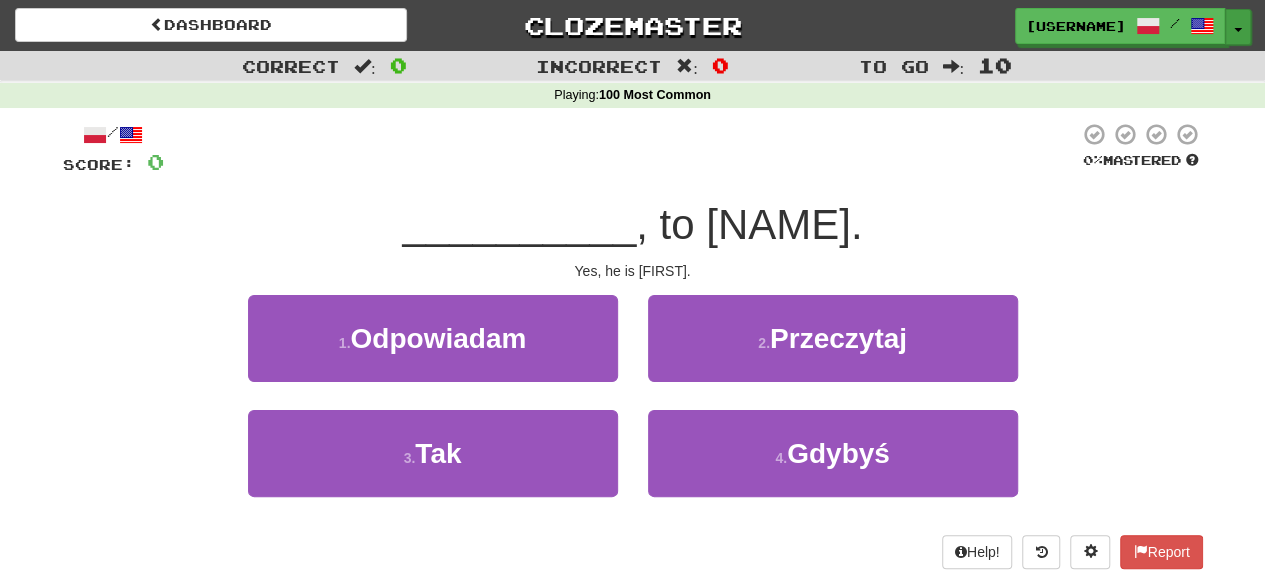click on "Toggle Dropdown" at bounding box center (1238, 27) 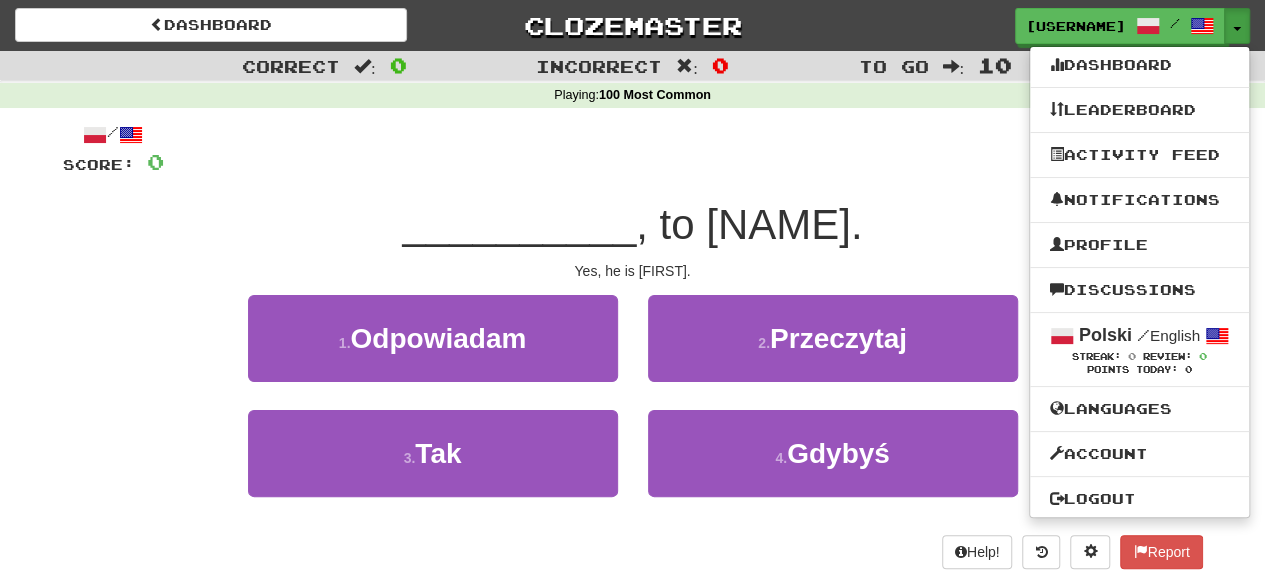 click on "/  Score:   0 0 %  Mastered __________ , to [NAME]. Yes, he is [NAME]. 1 .  Odpowiadam 2 .  Przeczytaj 3 .  Tak 4 .  Gdybyś  Help!  Report" at bounding box center (633, 345) 